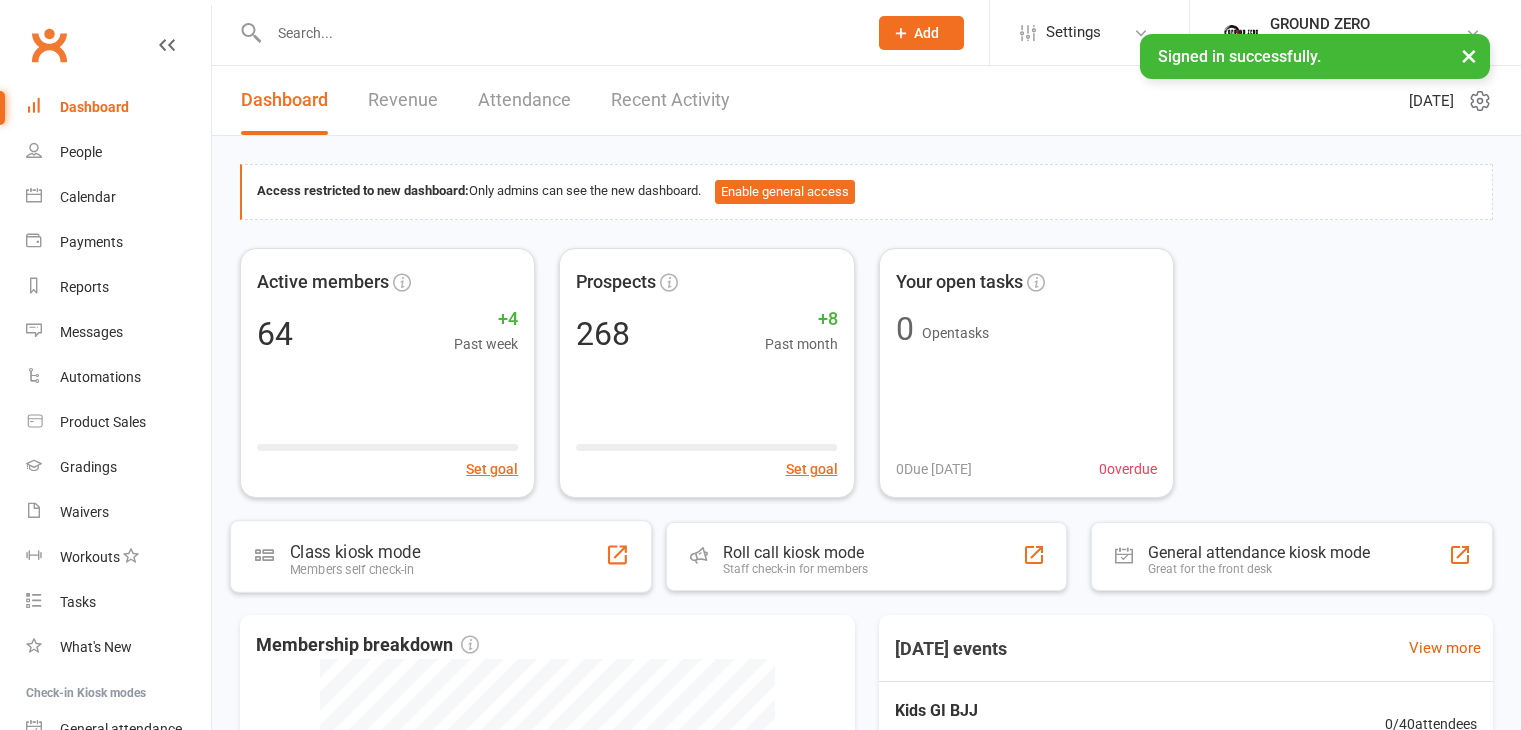 scroll, scrollTop: 0, scrollLeft: 0, axis: both 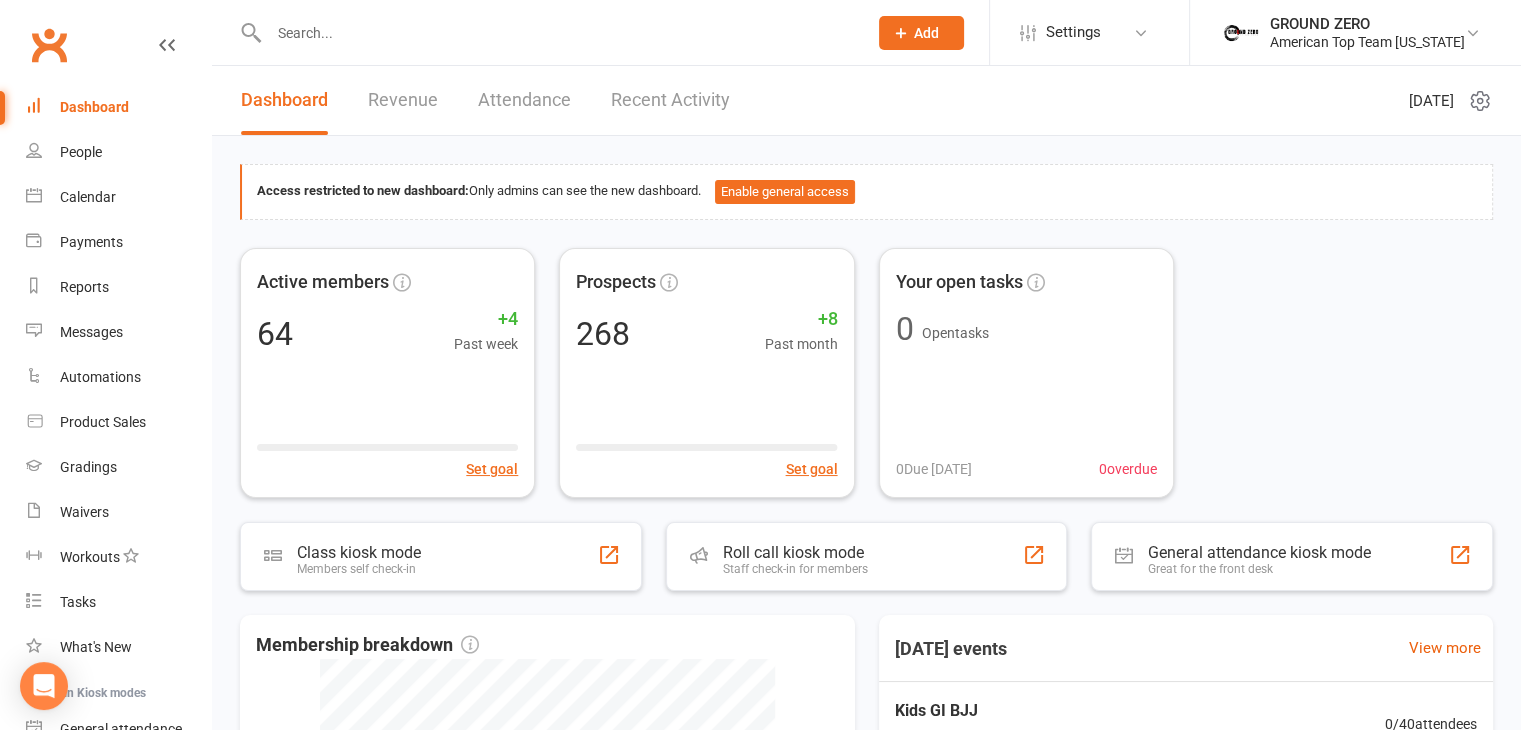 click on "Revenue" at bounding box center [403, 100] 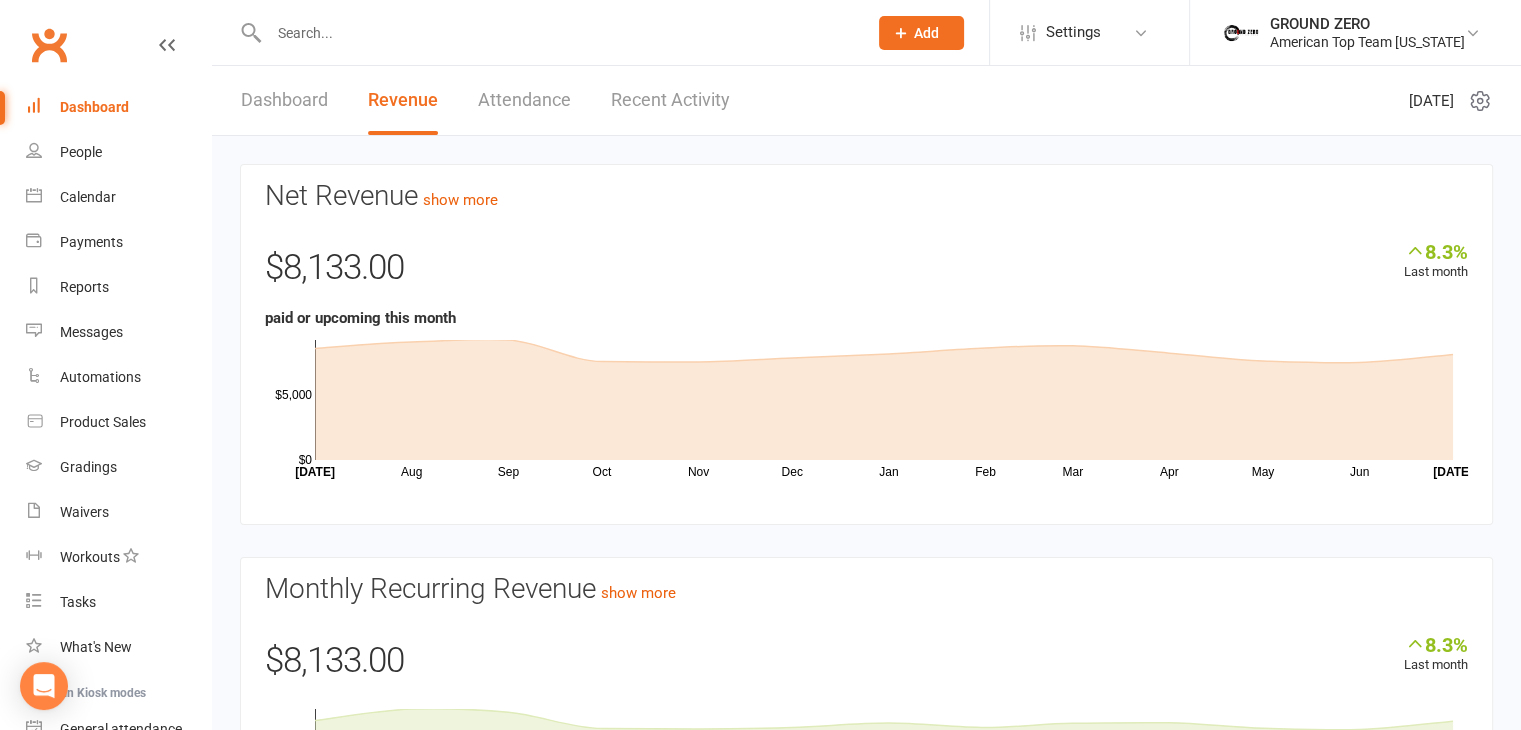 click on "Dashboard" at bounding box center (284, 100) 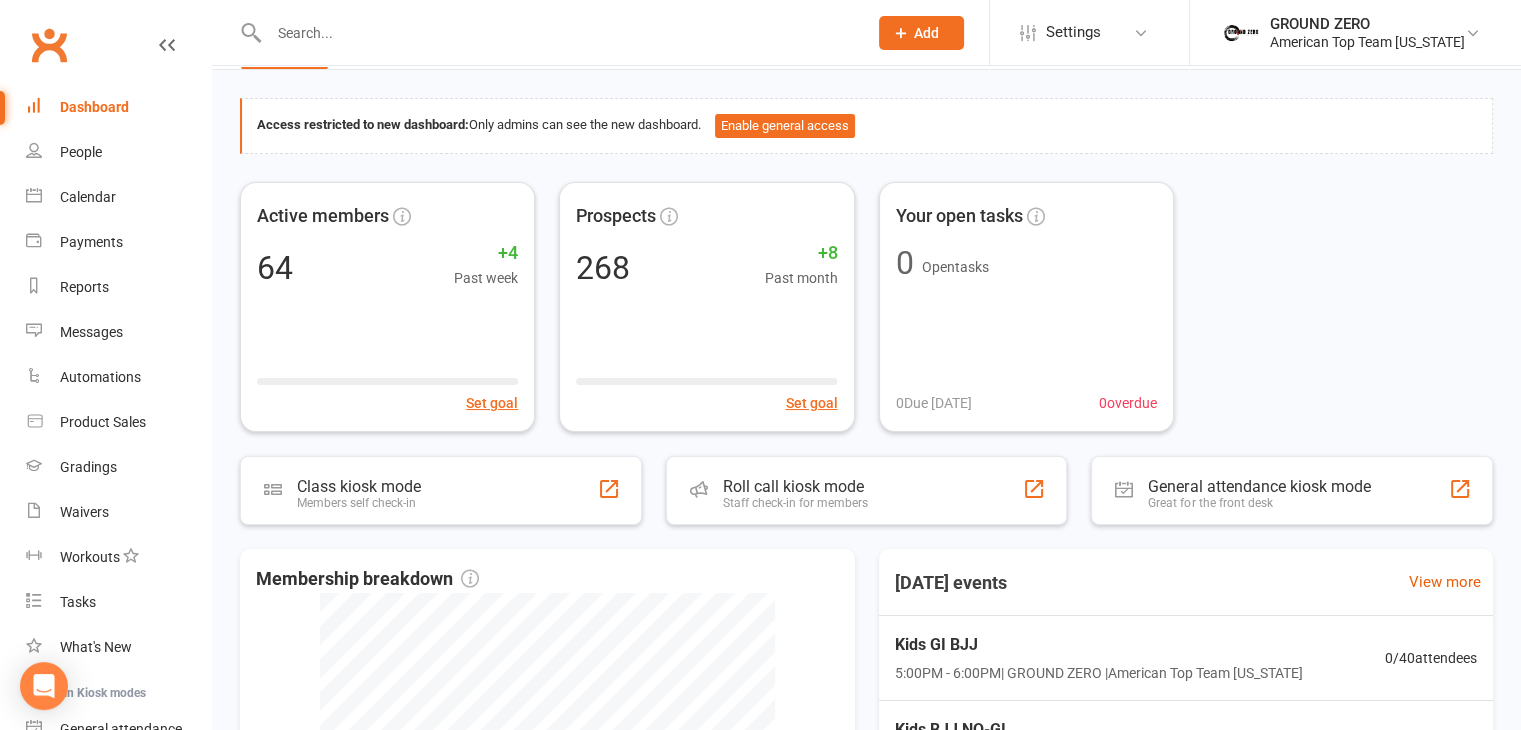 scroll, scrollTop: 100, scrollLeft: 0, axis: vertical 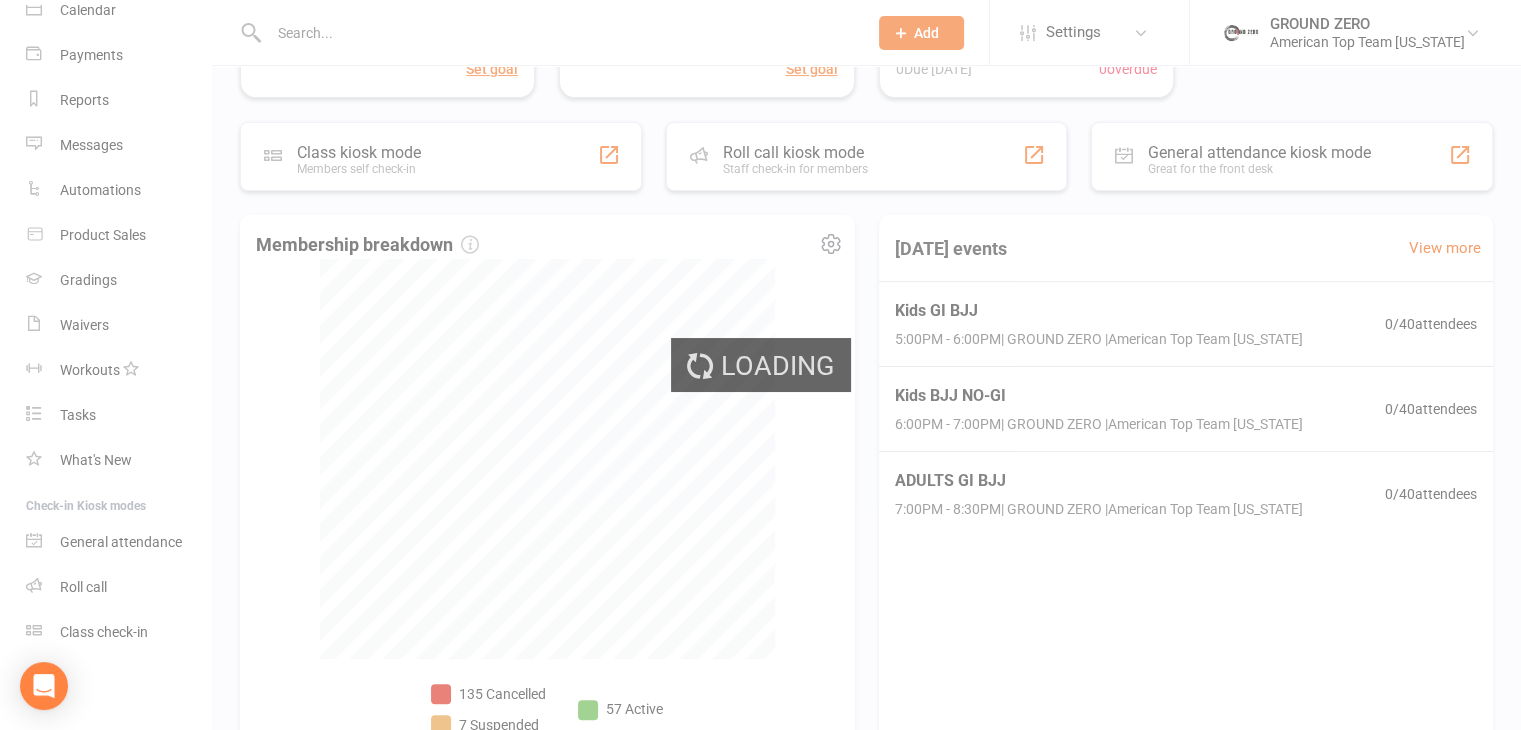 select on "no_trial" 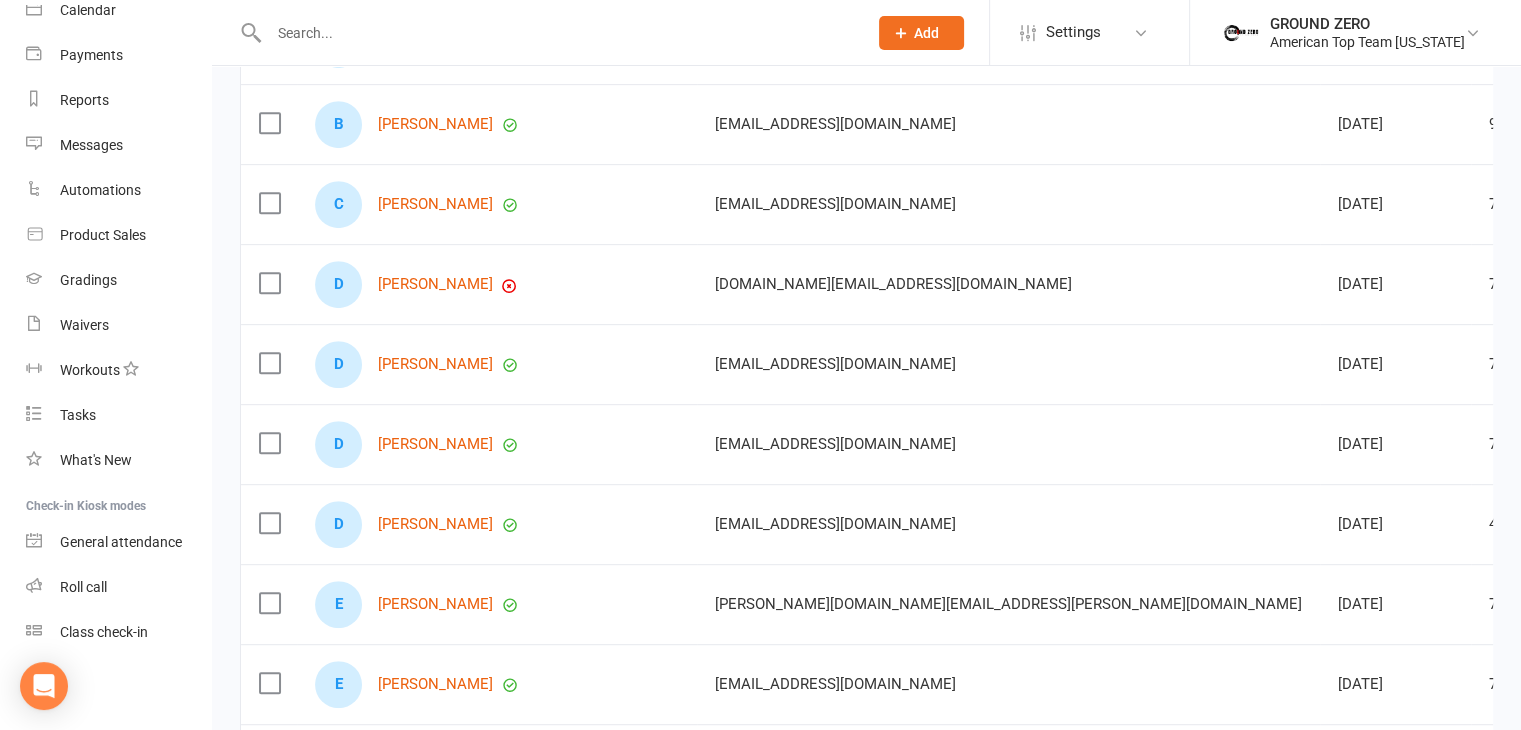 scroll, scrollTop: 1000, scrollLeft: 0, axis: vertical 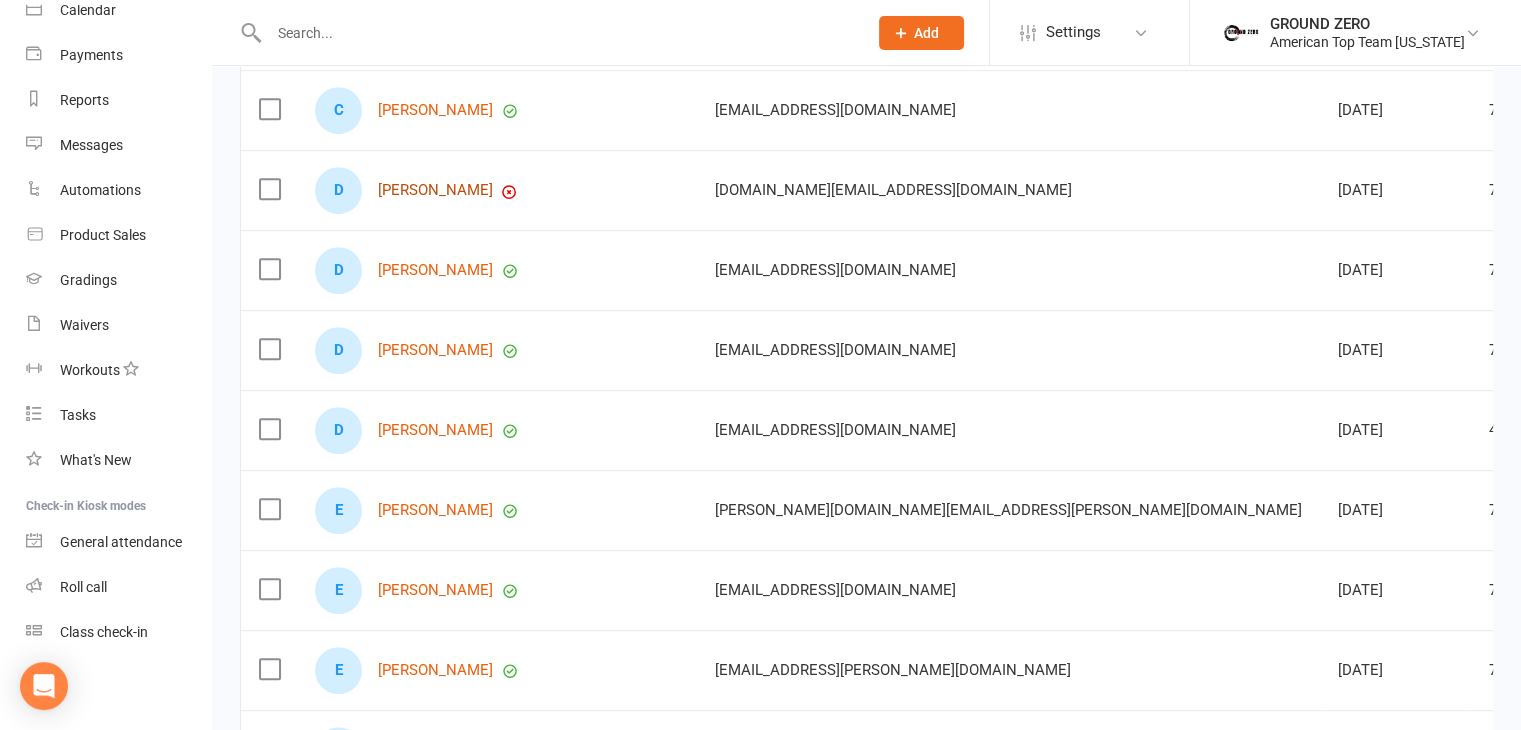 click on "[PERSON_NAME]" at bounding box center [435, 190] 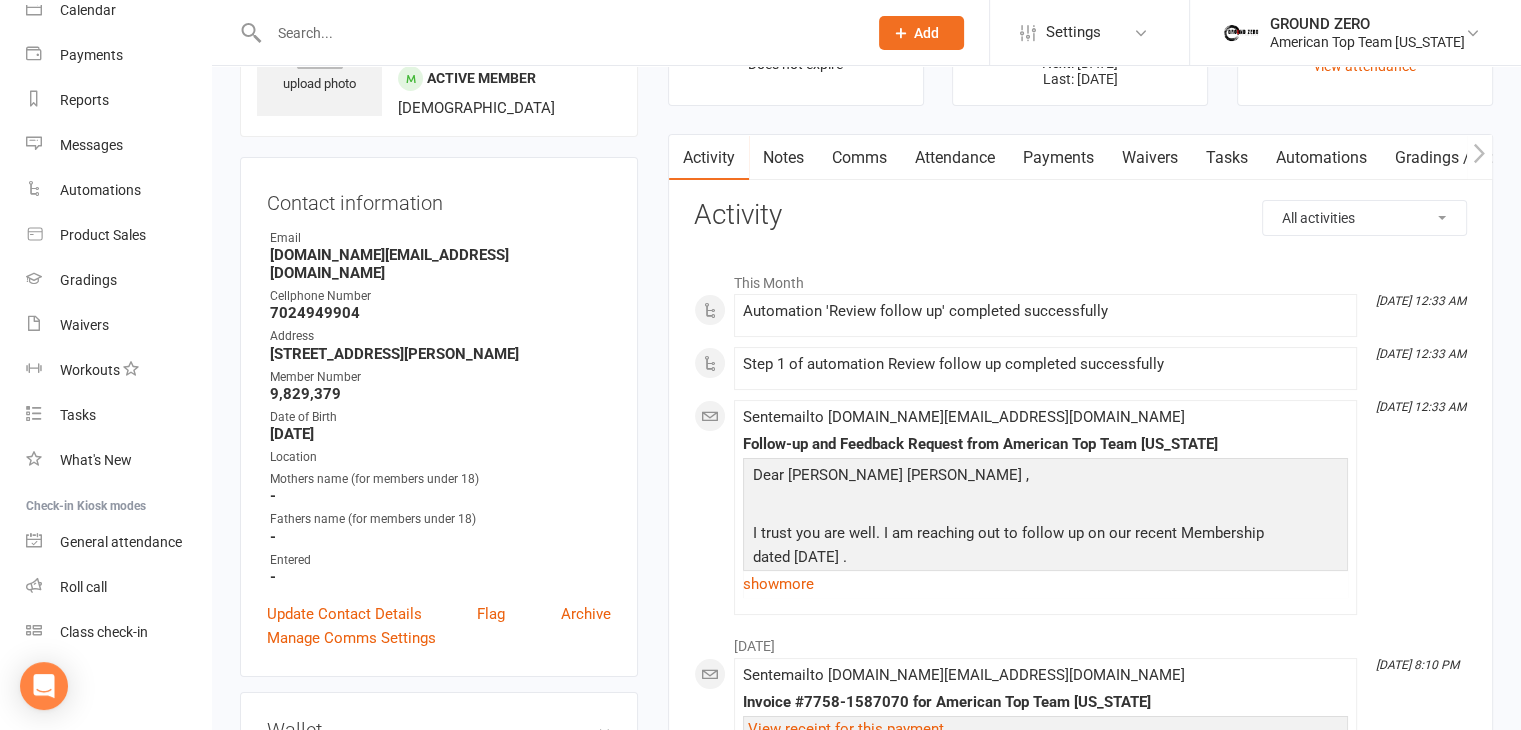 scroll, scrollTop: 0, scrollLeft: 0, axis: both 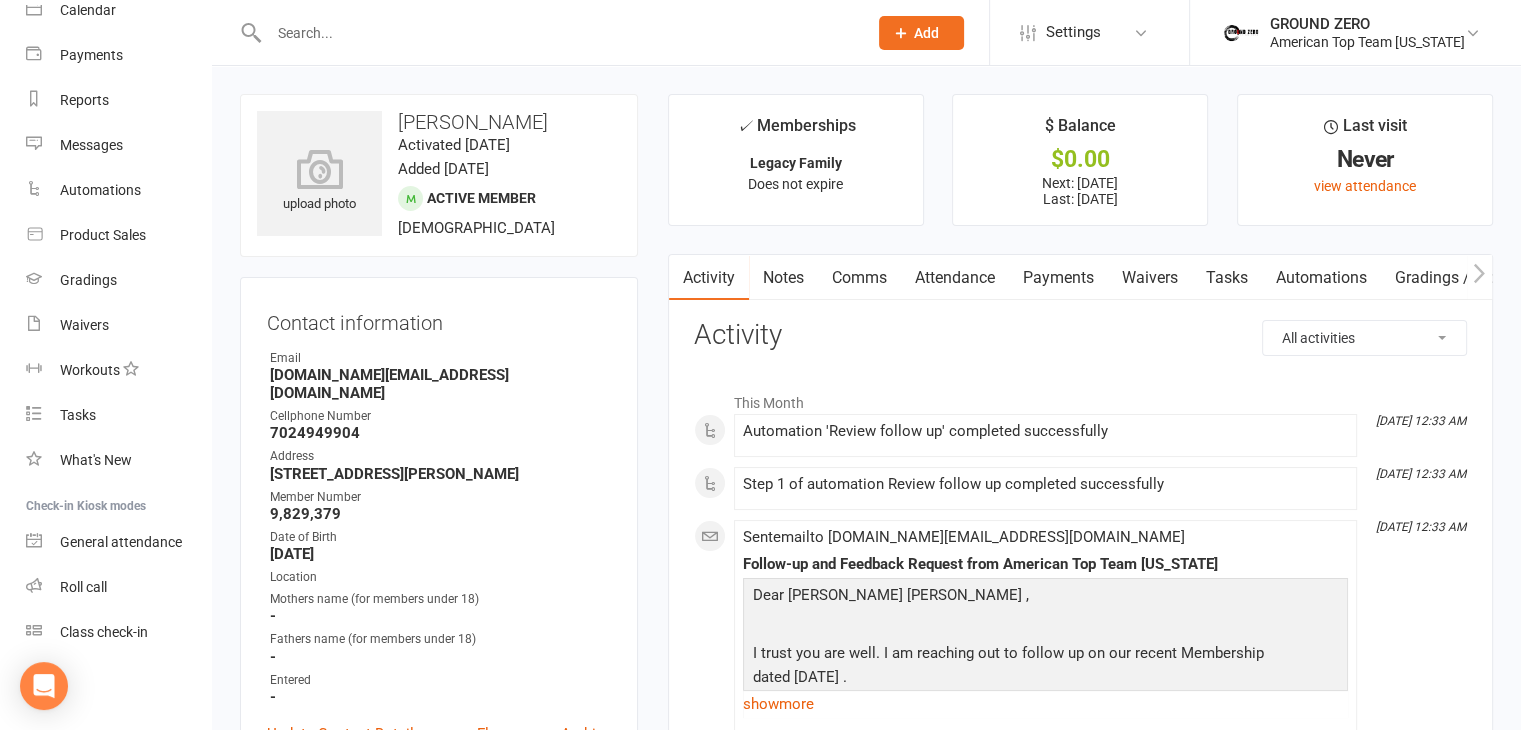 click at bounding box center [558, 33] 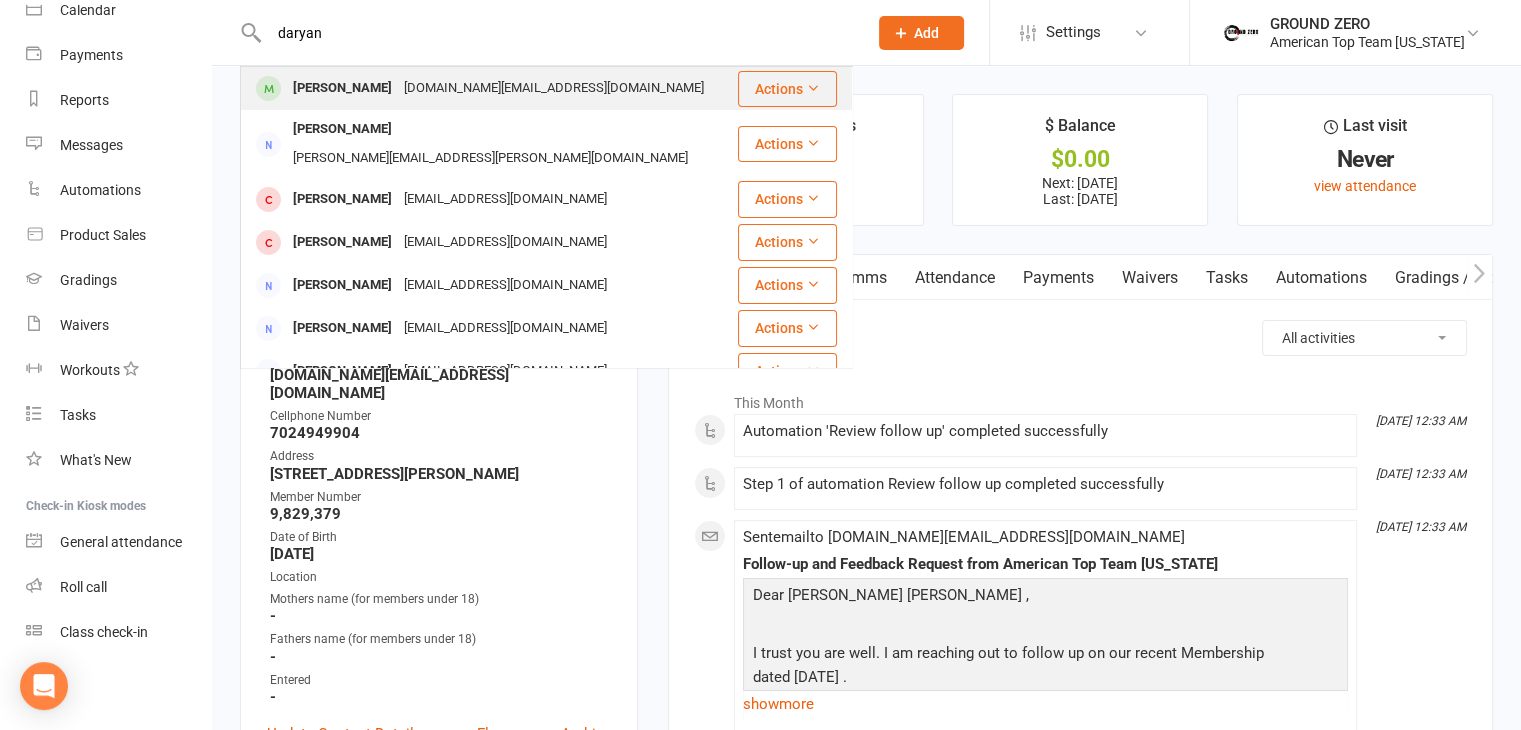 type on "daryan" 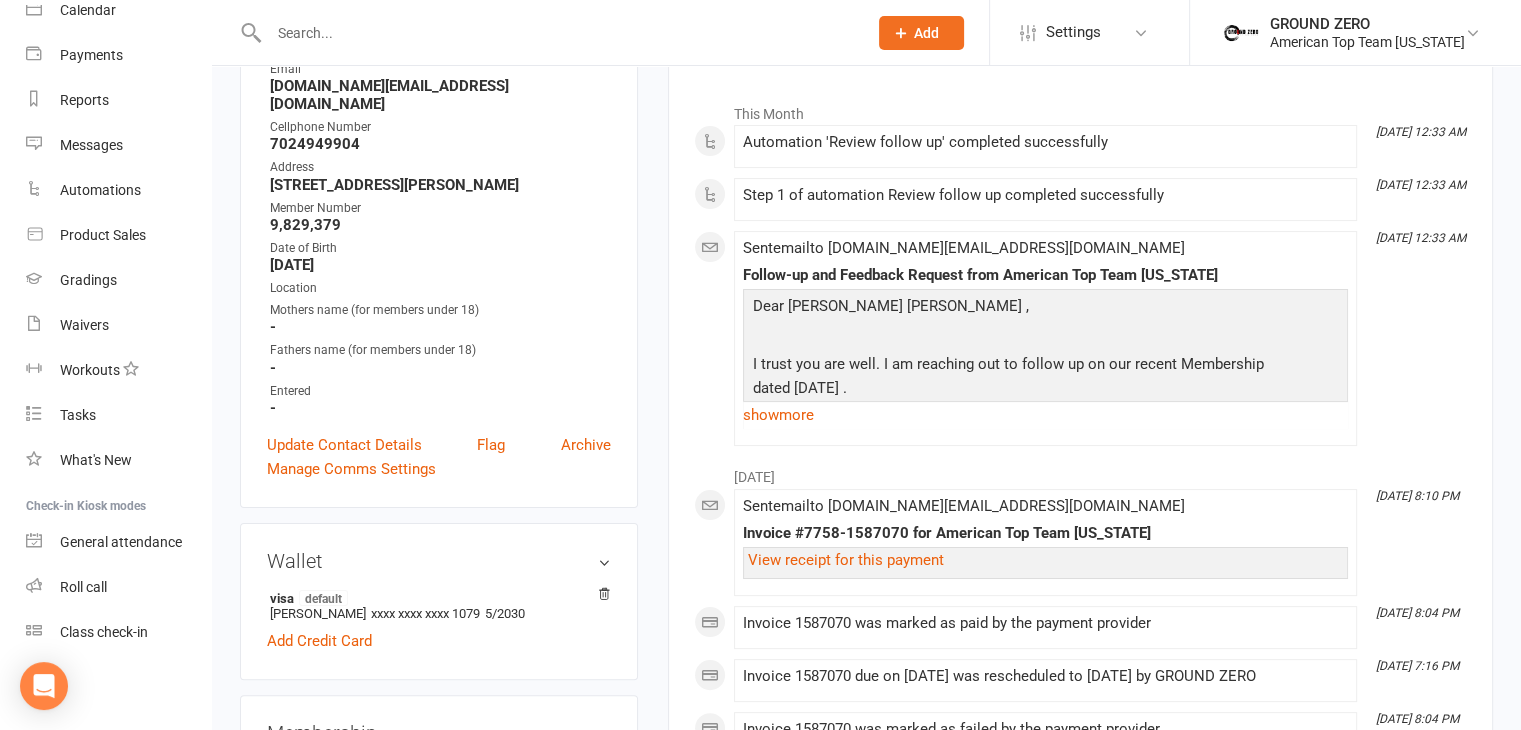 scroll, scrollTop: 300, scrollLeft: 0, axis: vertical 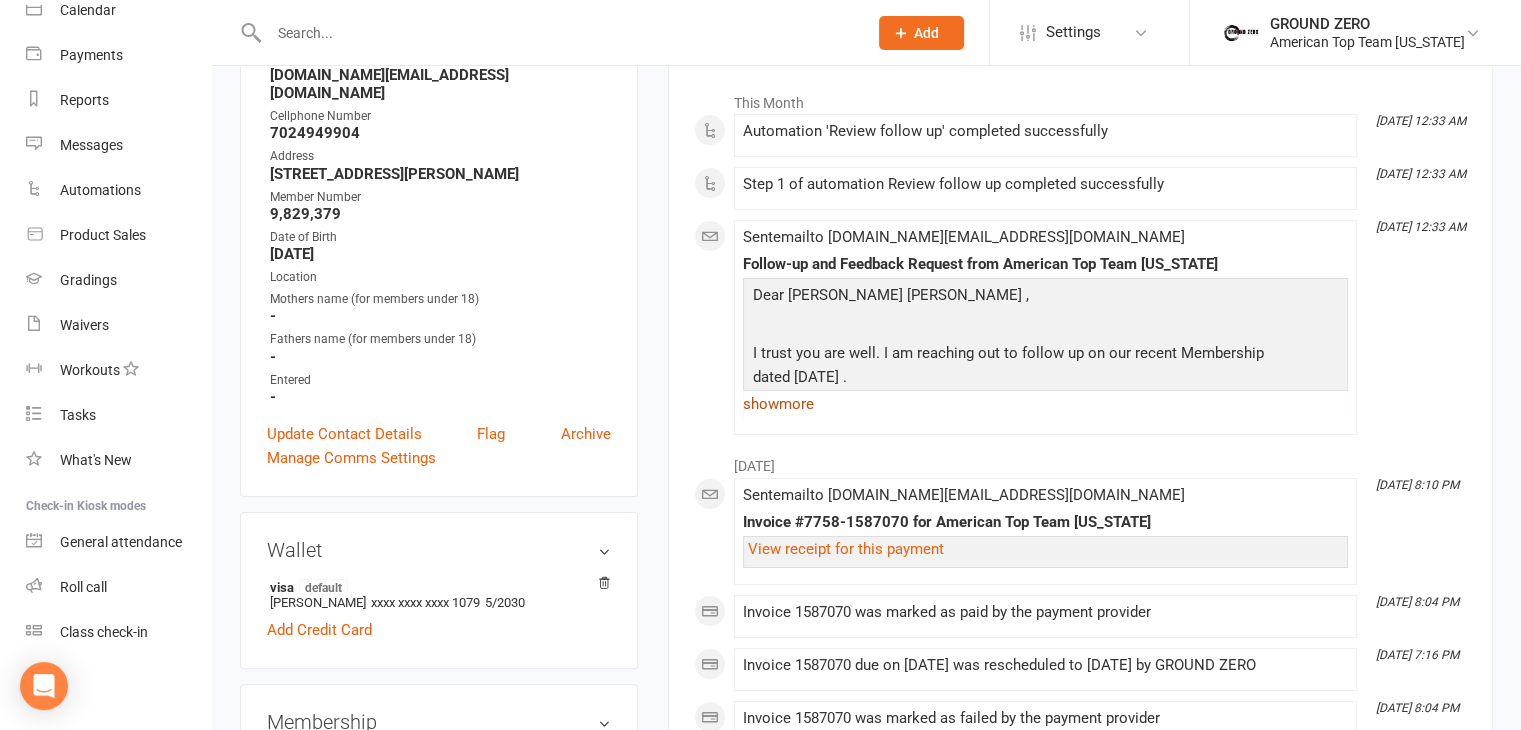 click on "show  more" at bounding box center (1045, 404) 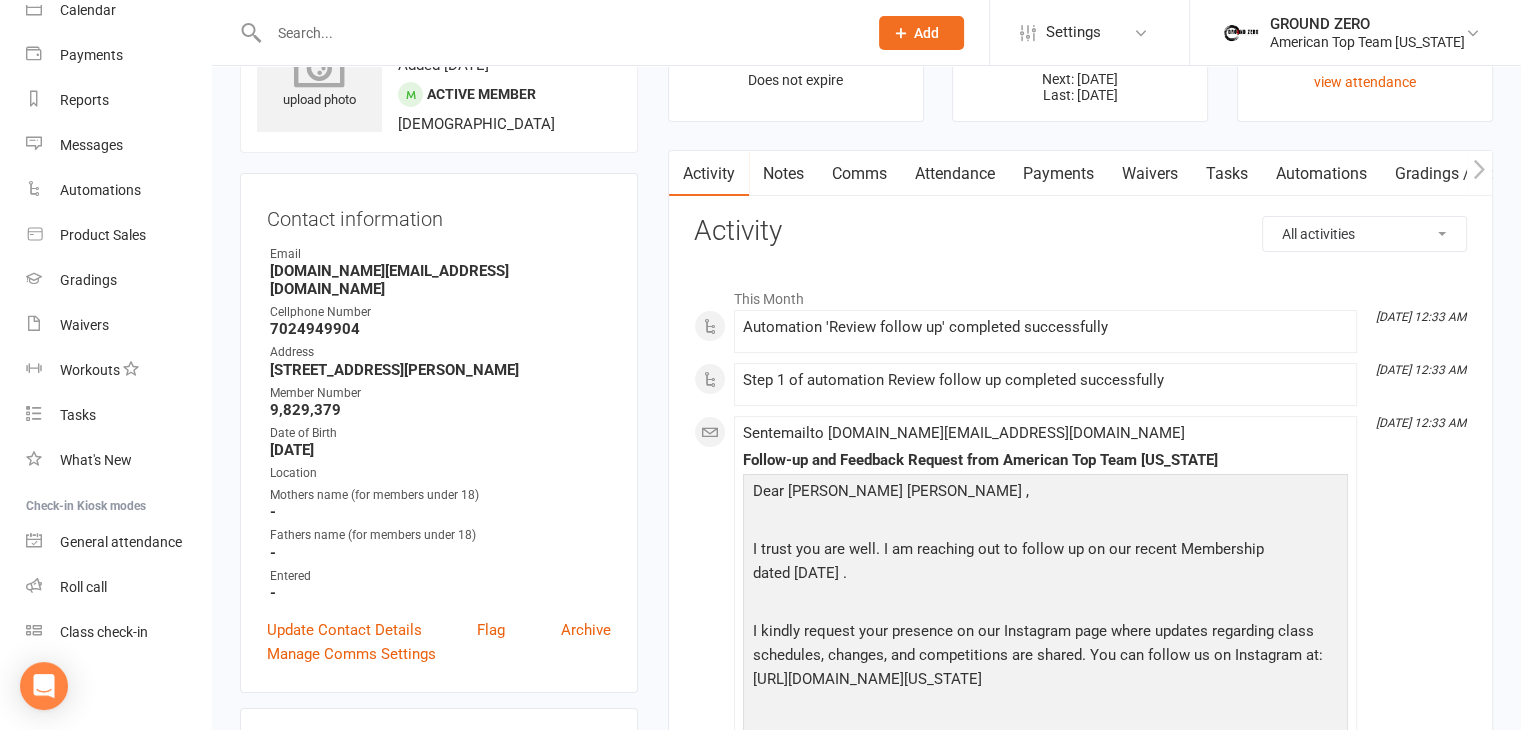 scroll, scrollTop: 200, scrollLeft: 0, axis: vertical 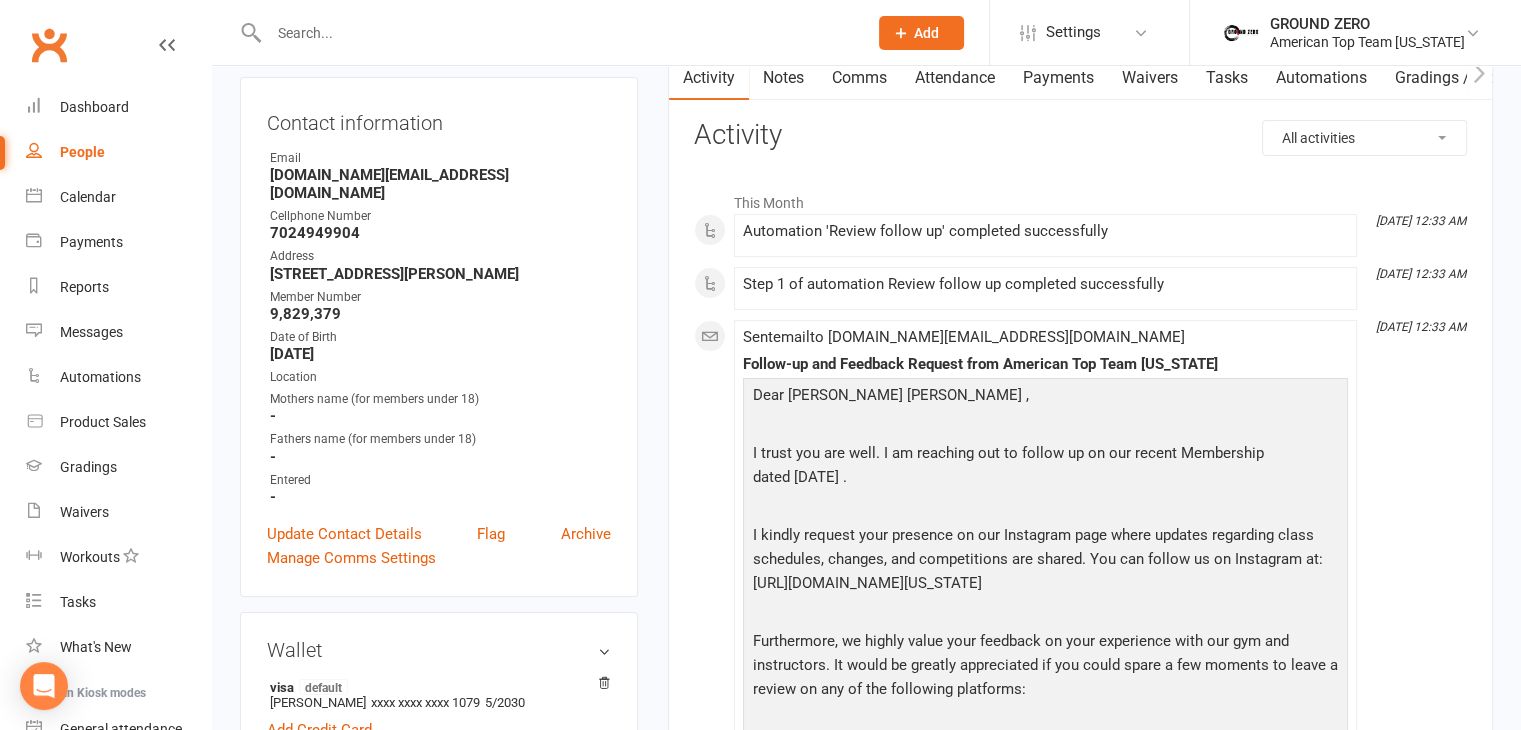 click on "People" at bounding box center [82, 152] 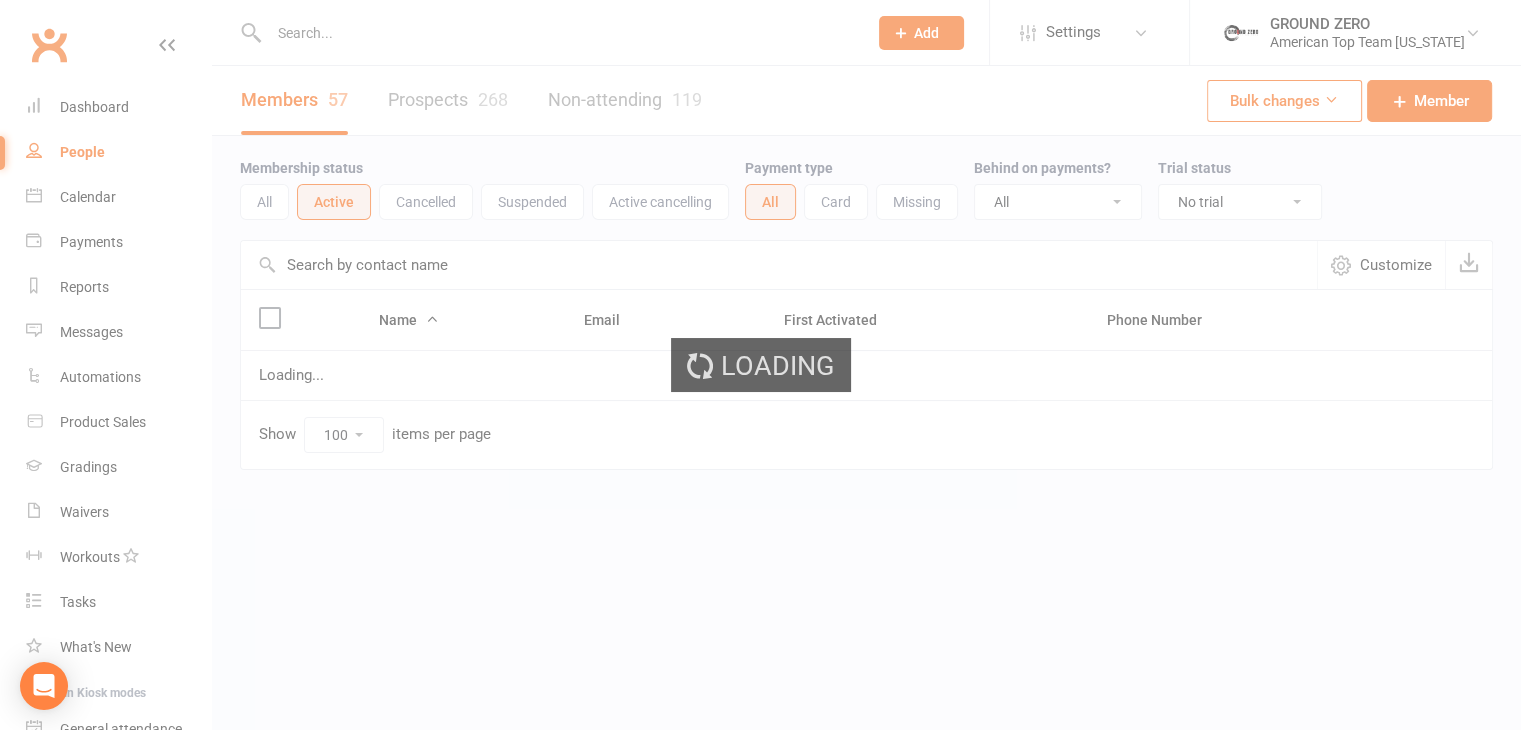 scroll, scrollTop: 0, scrollLeft: 0, axis: both 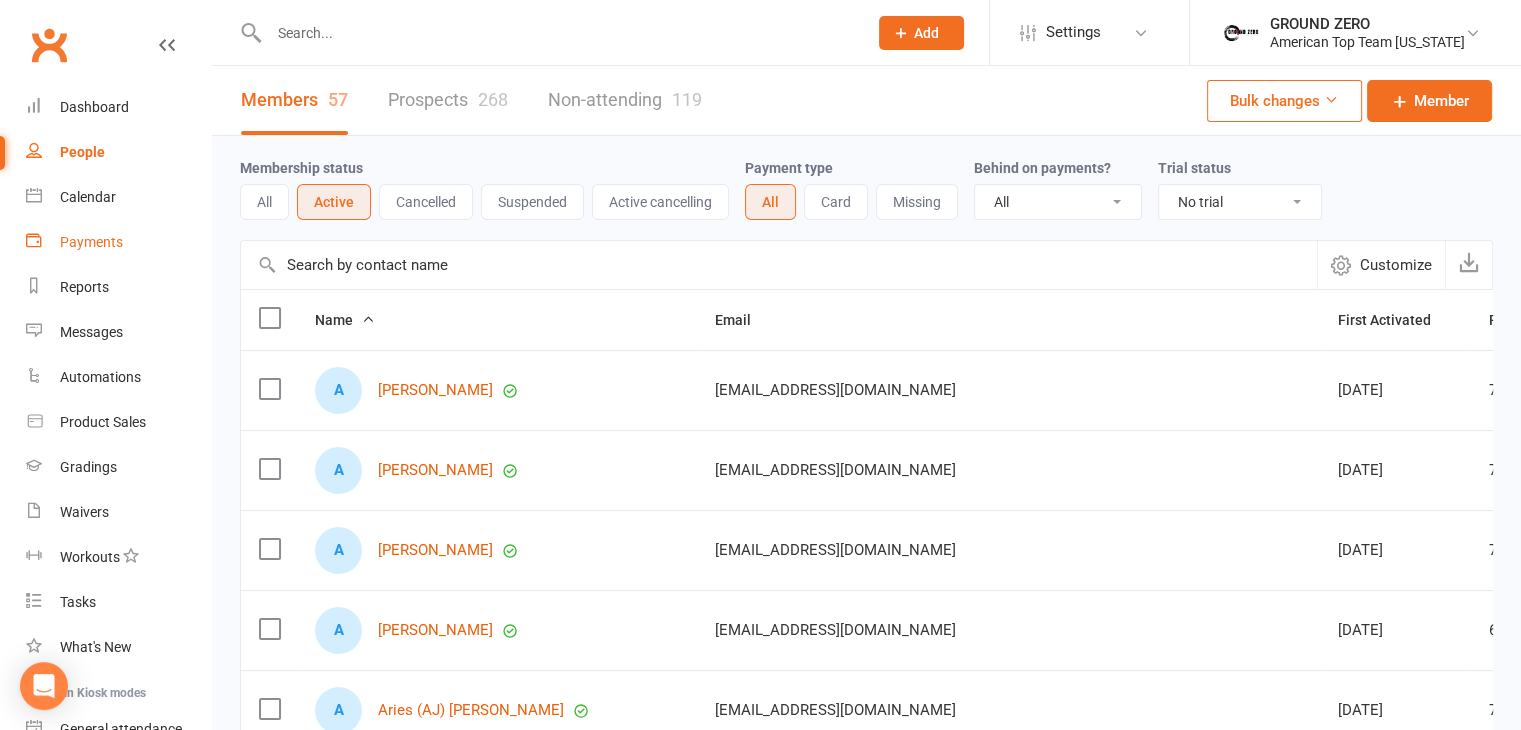click on "Payments" at bounding box center (118, 242) 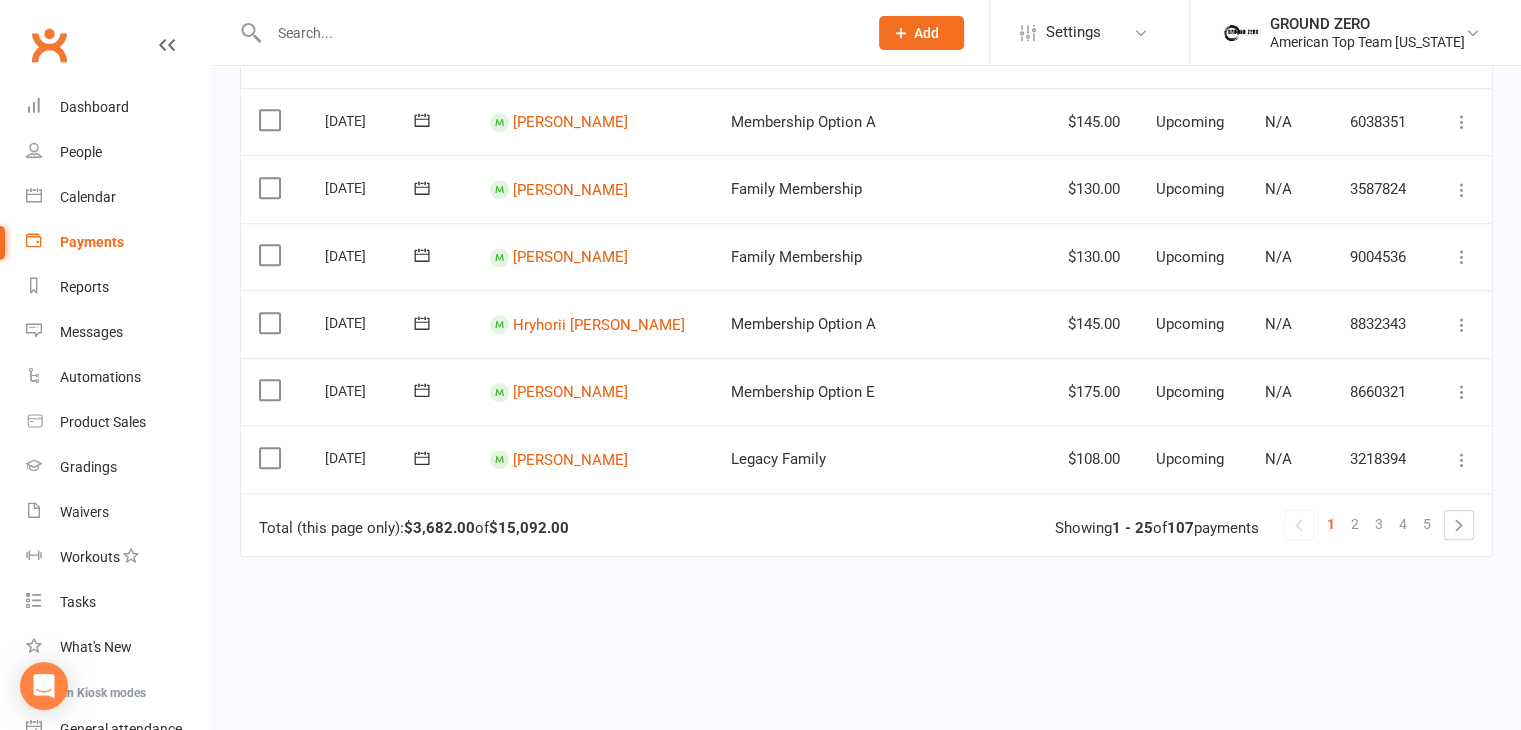 scroll, scrollTop: 1628, scrollLeft: 0, axis: vertical 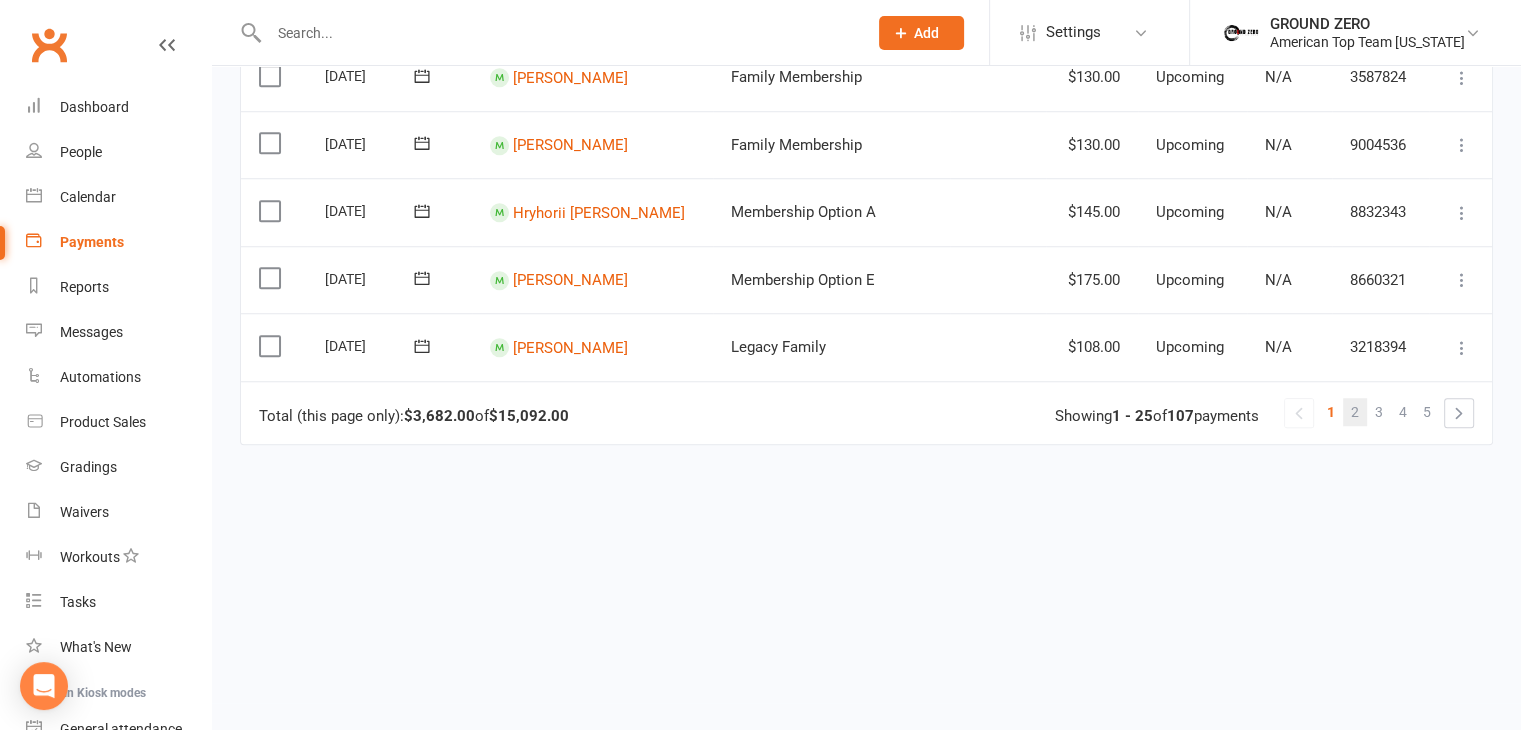 click on "2" at bounding box center (1355, 412) 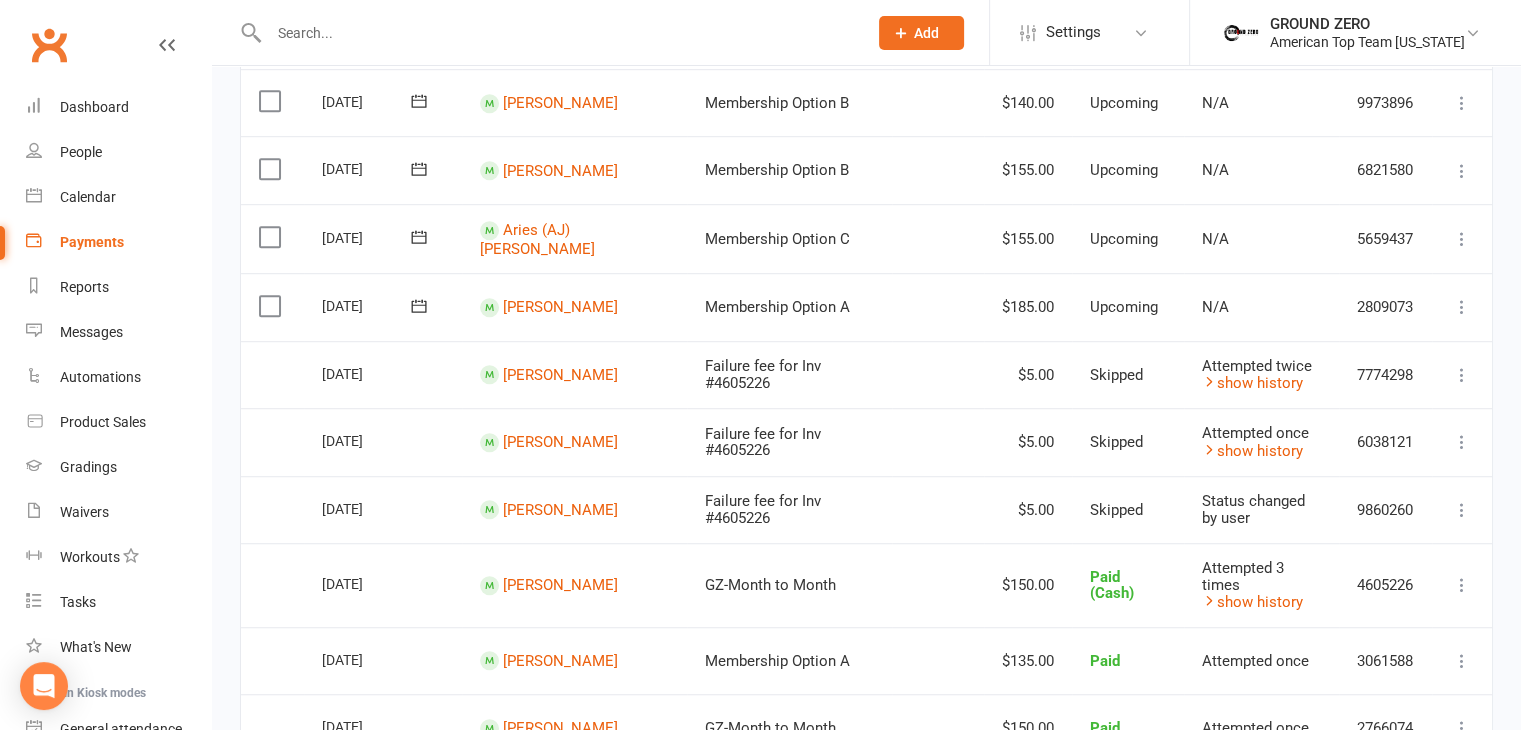 scroll, scrollTop: 1300, scrollLeft: 0, axis: vertical 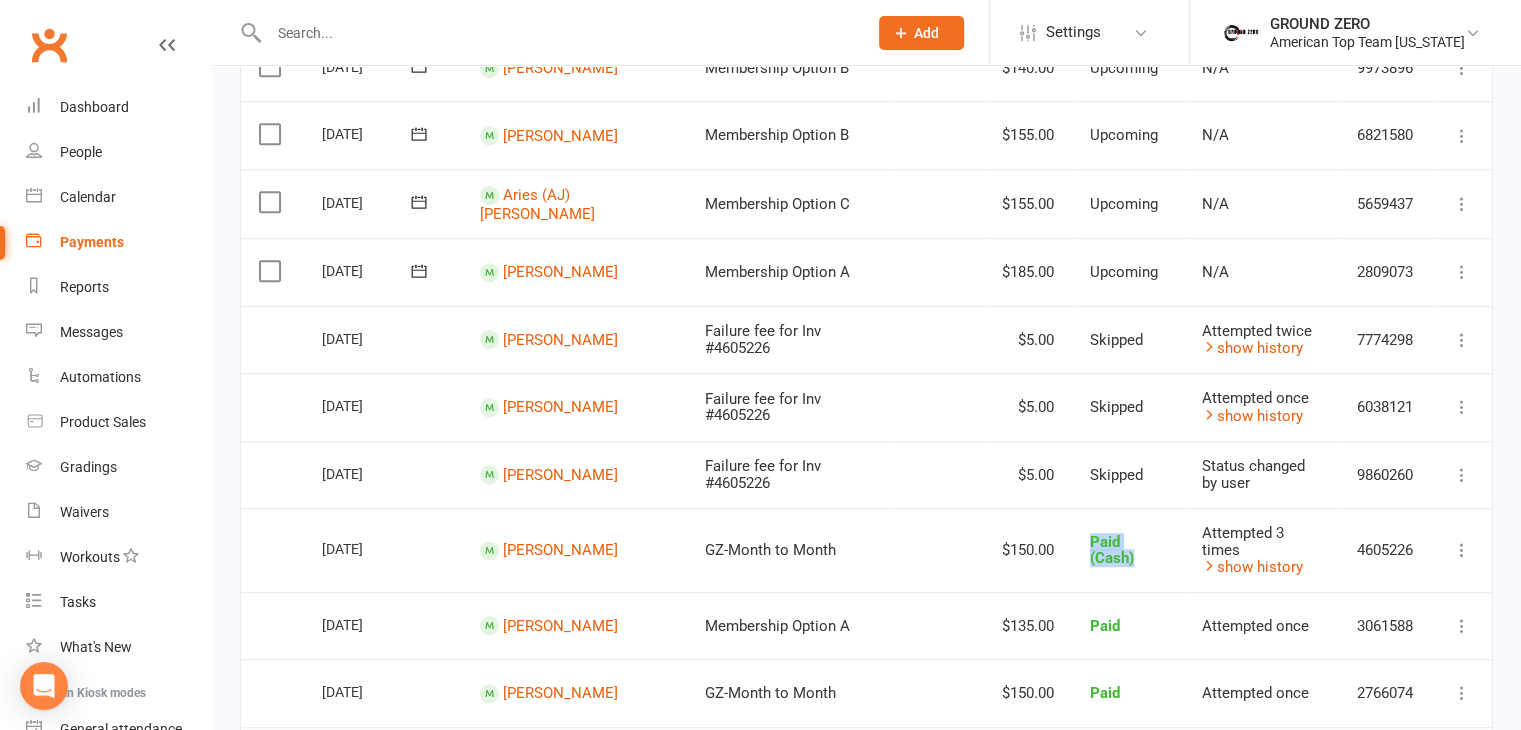 drag, startPoint x: 1066, startPoint y: 536, endPoint x: 1156, endPoint y: 541, distance: 90.13878 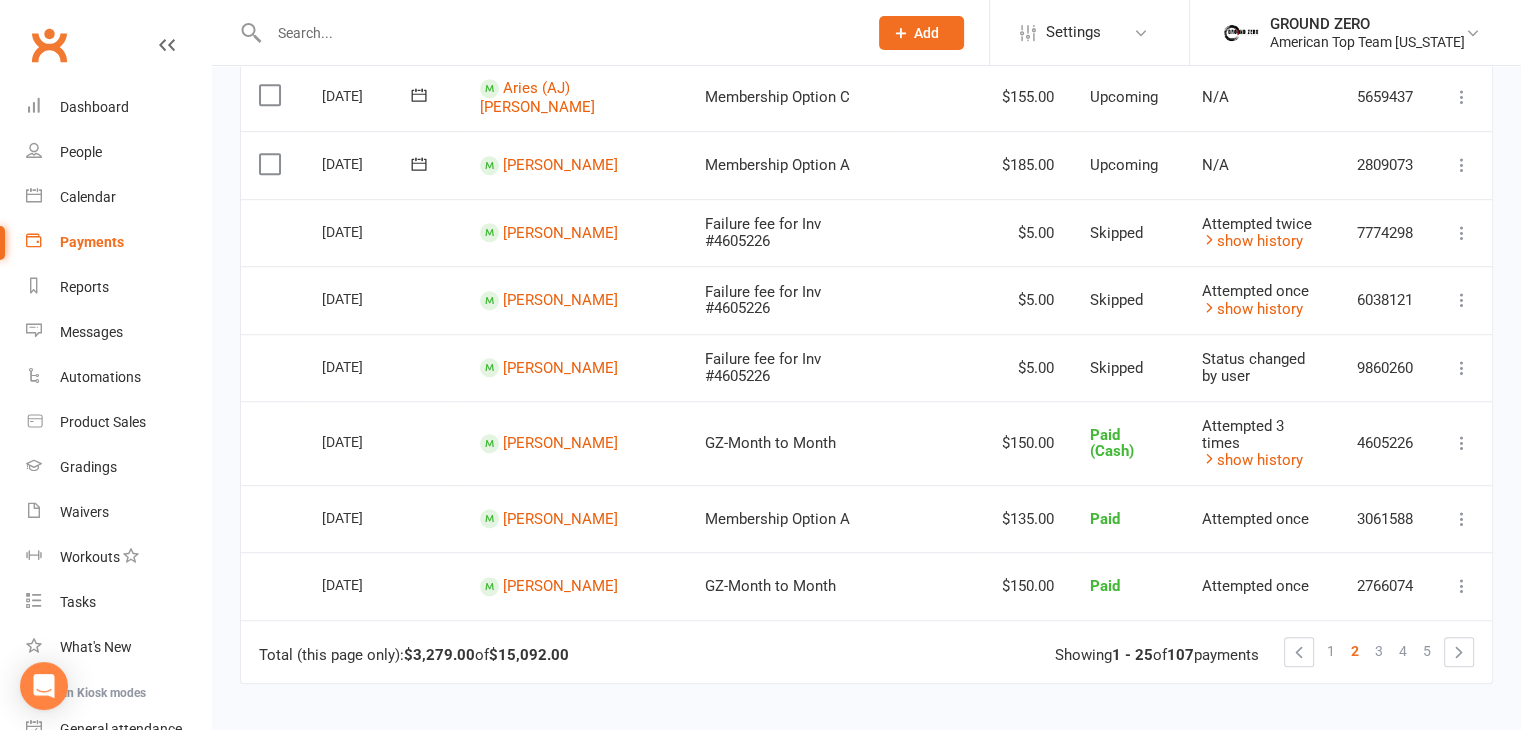 scroll, scrollTop: 1406, scrollLeft: 0, axis: vertical 